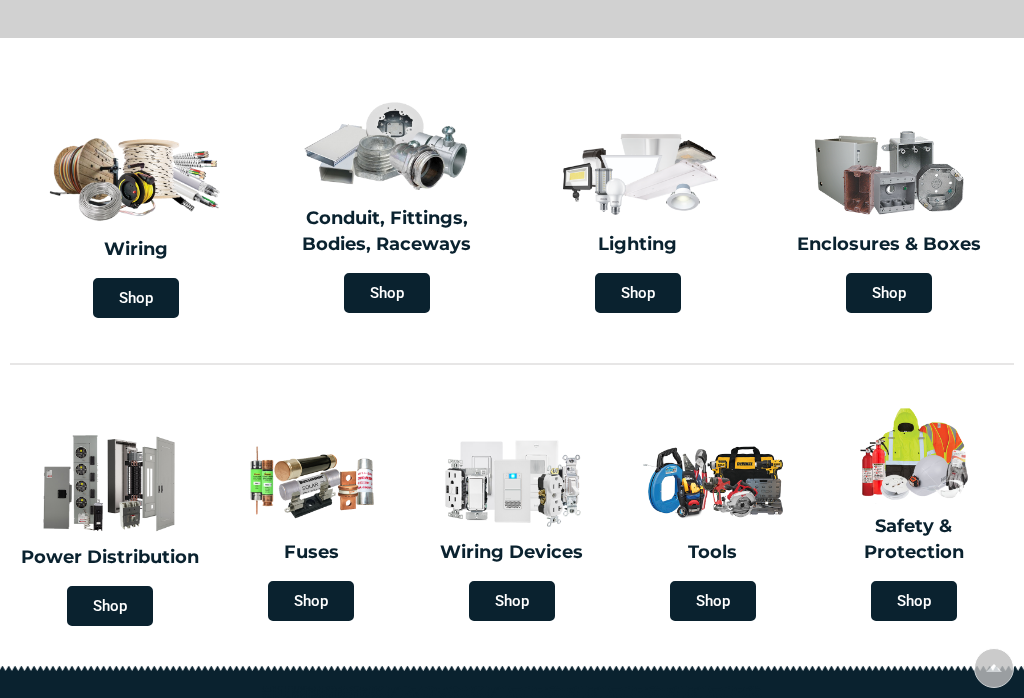 scroll, scrollTop: 0, scrollLeft: 0, axis: both 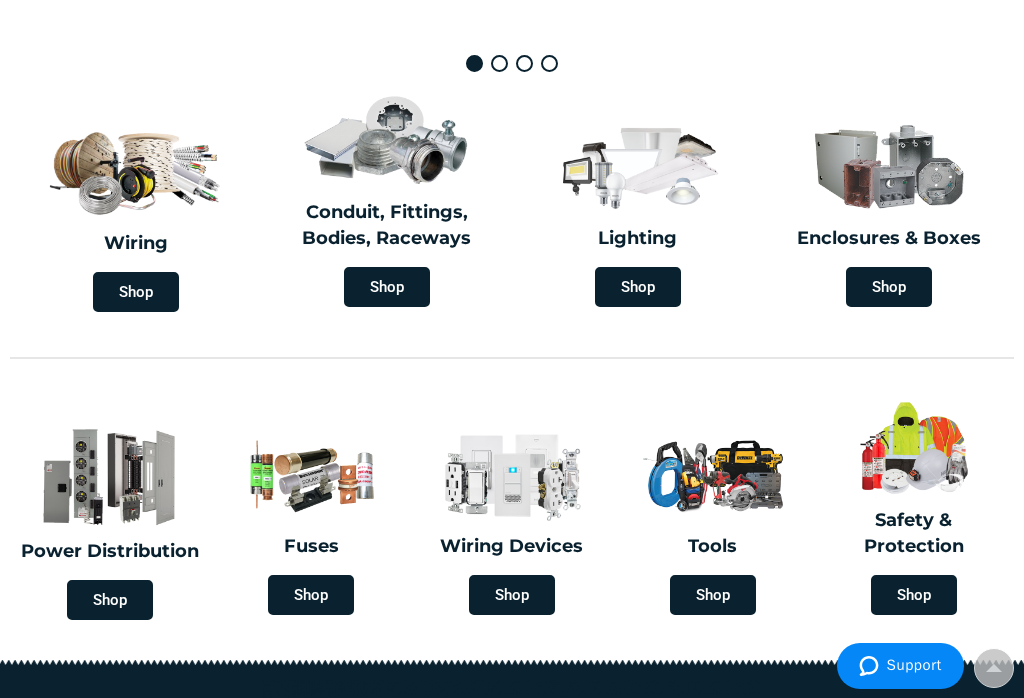 click at bounding box center [110, 476] 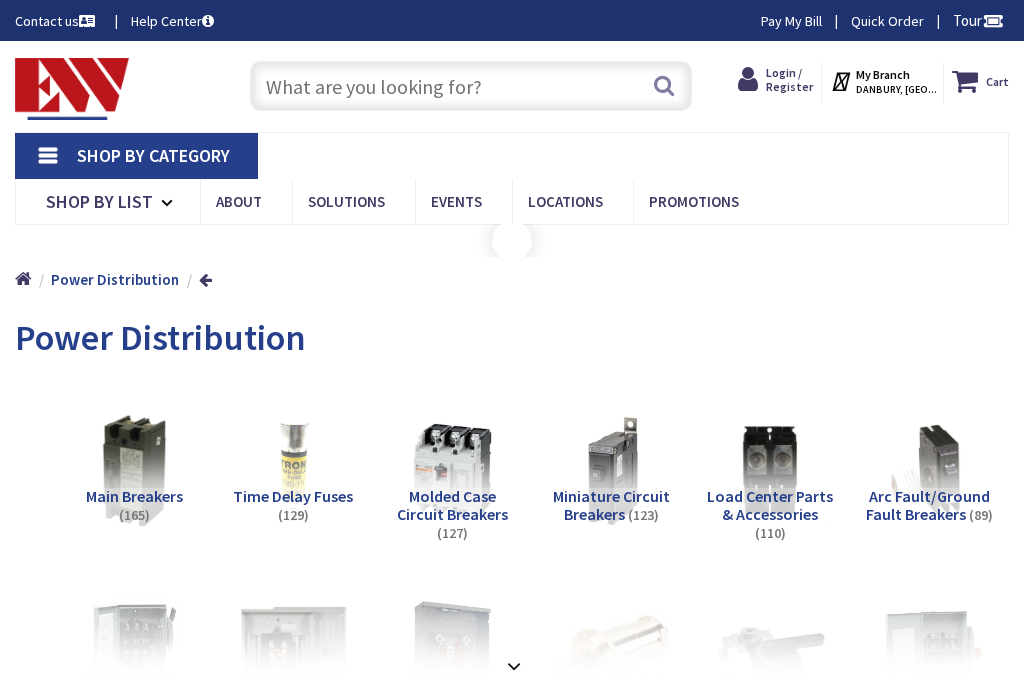 scroll, scrollTop: 0, scrollLeft: 0, axis: both 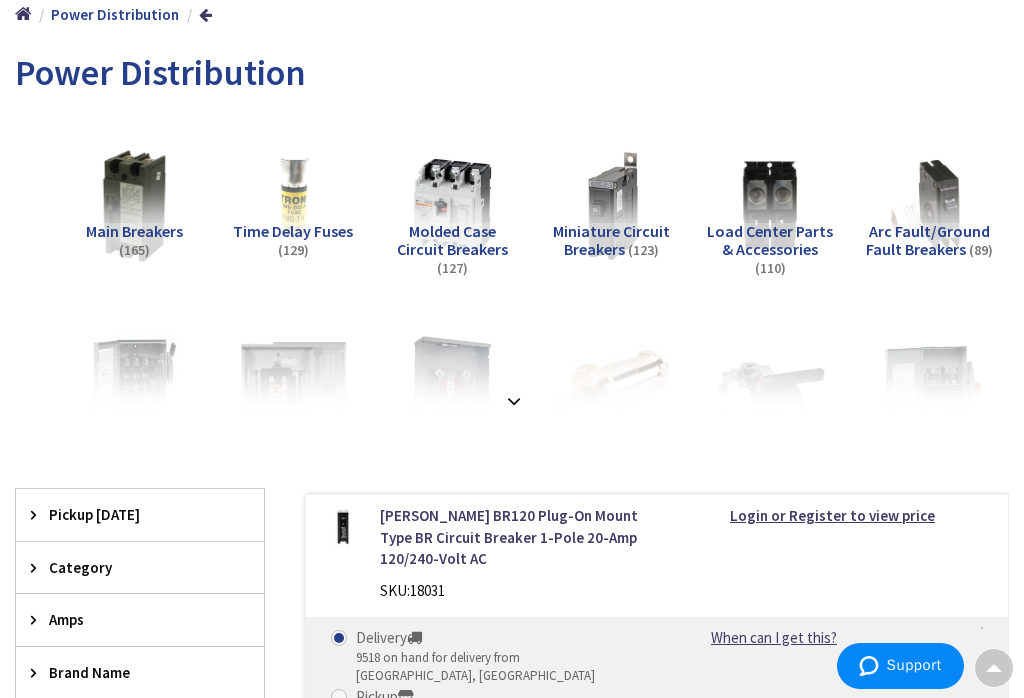 click at bounding box center [514, 401] 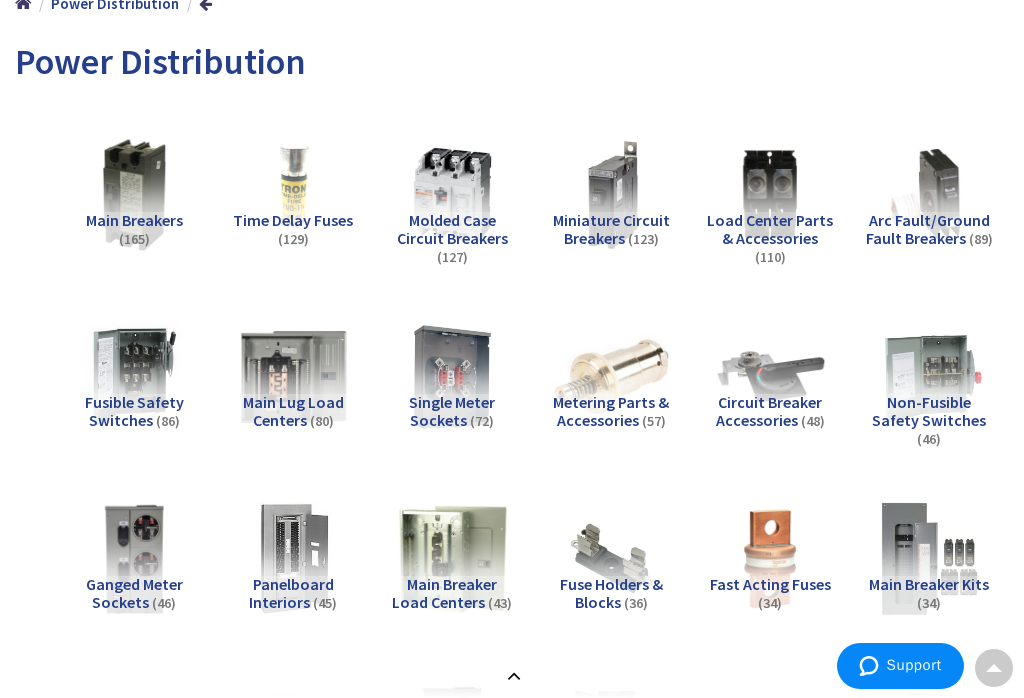 scroll, scrollTop: 275, scrollLeft: 0, axis: vertical 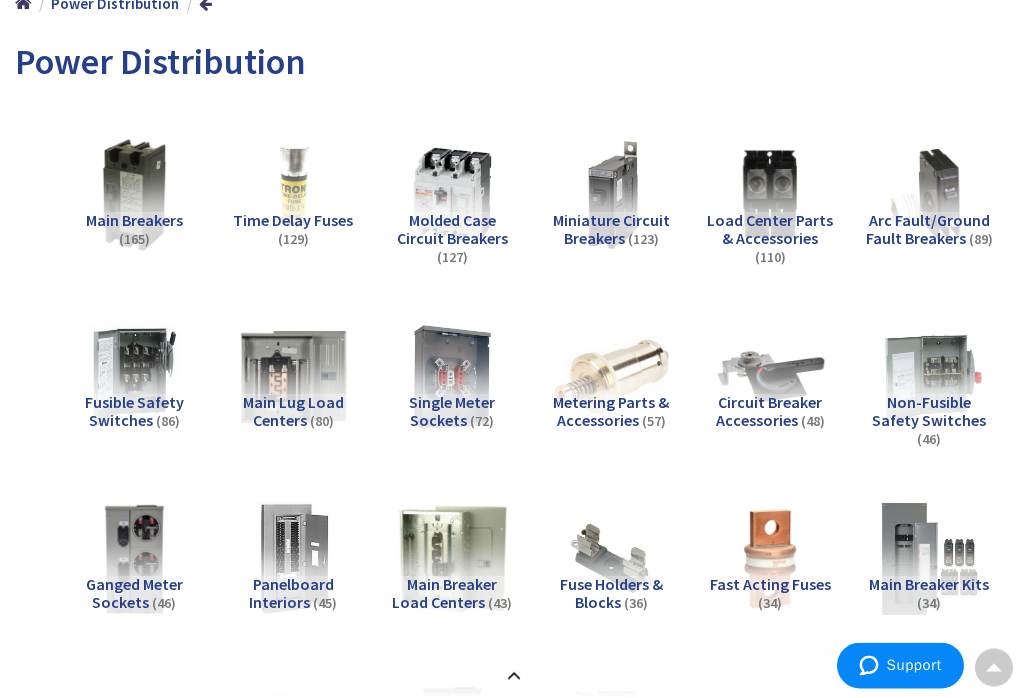 click on "Single Meter Sockets" at bounding box center (452, 412) 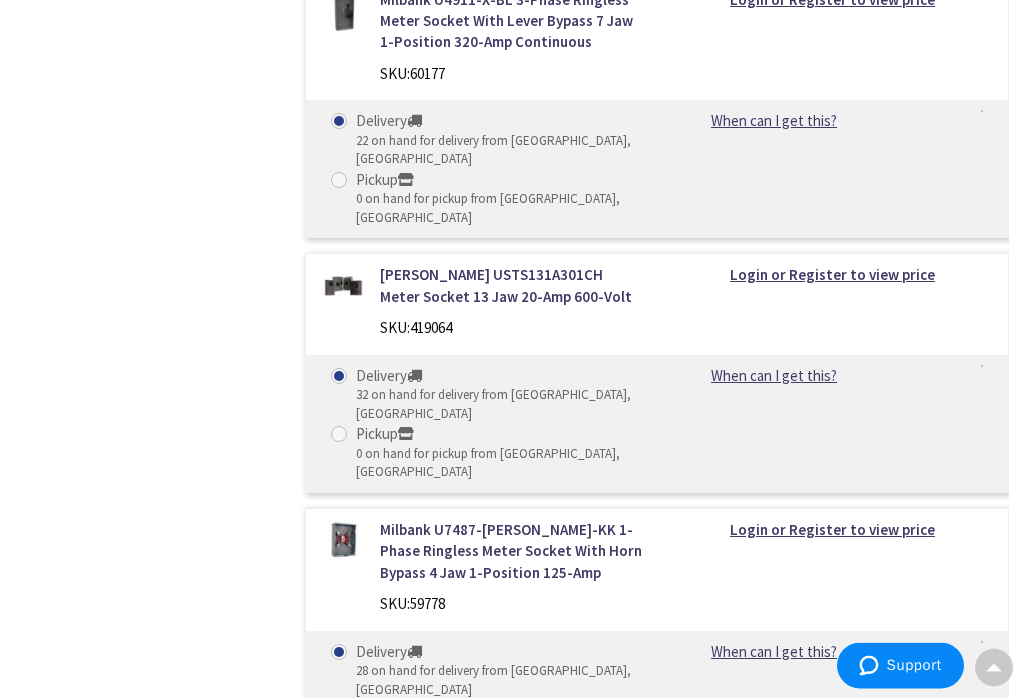 scroll, scrollTop: 3883, scrollLeft: 0, axis: vertical 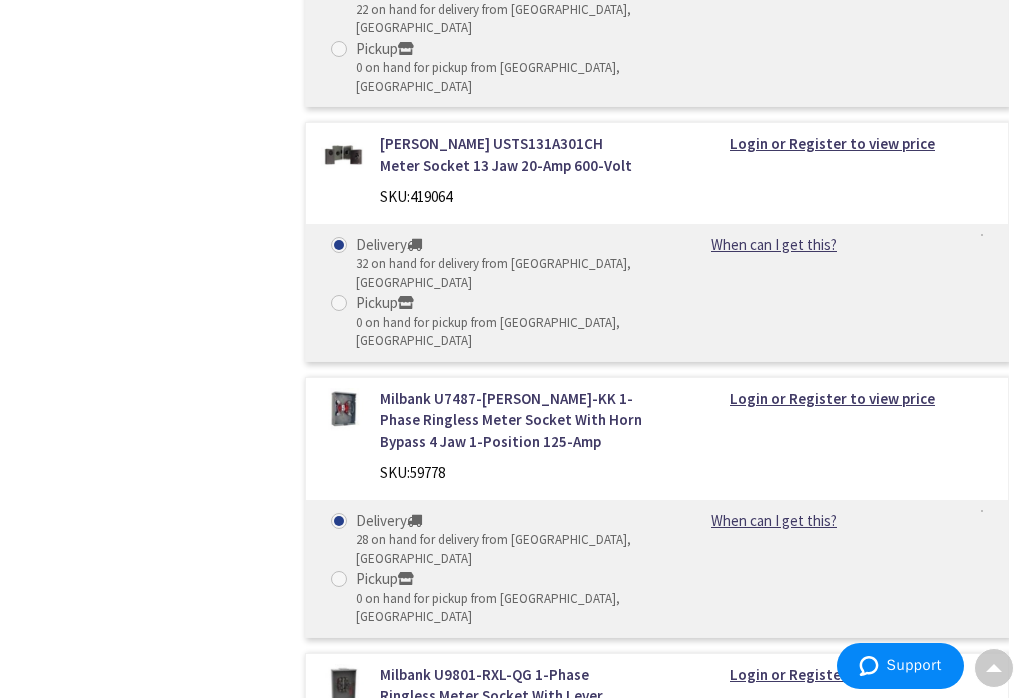 click on "Milbank UC7478-O-81-NOE 1-Phase Transformer Rated Ringless Meter Socket With Prewired Test Switch 6 Jaw 1-Position 20-Amp" at bounding box center [511, 983] 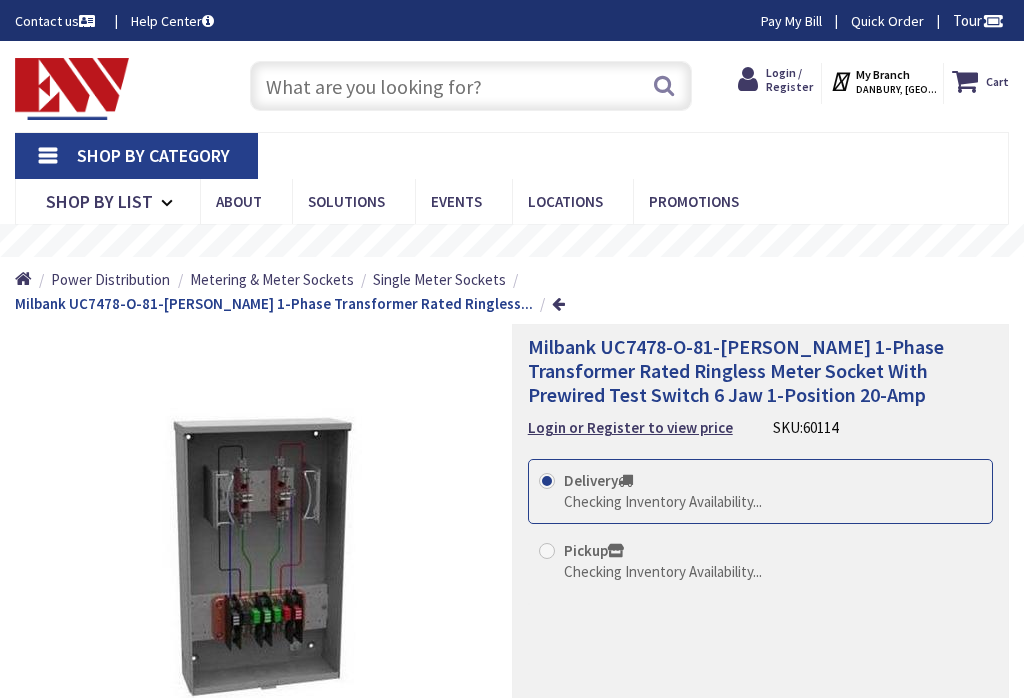 scroll, scrollTop: 0, scrollLeft: 0, axis: both 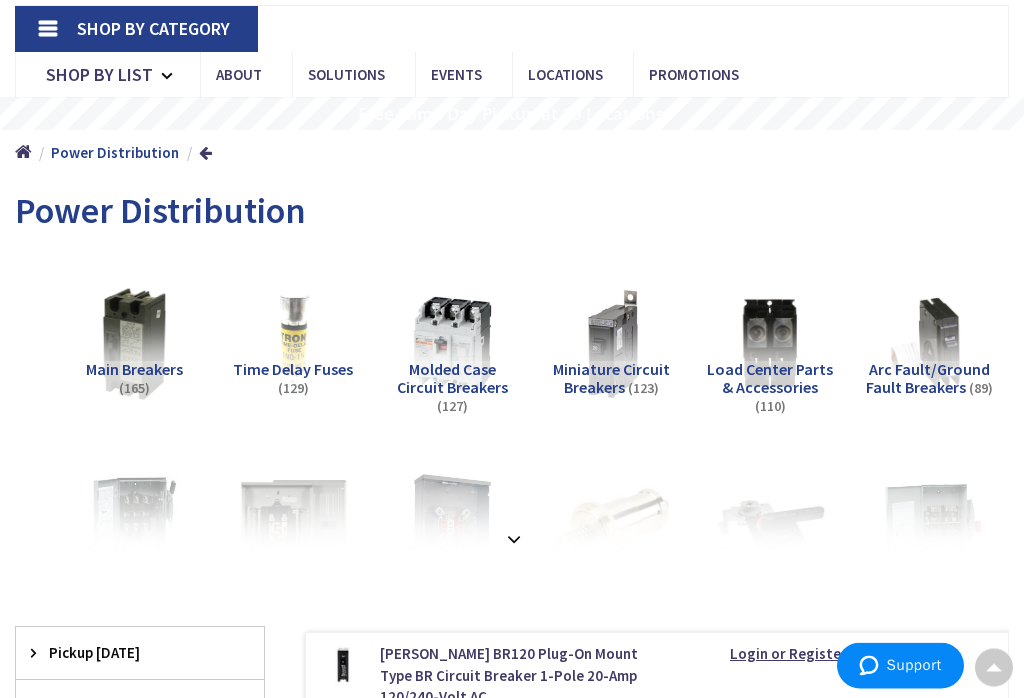click at bounding box center [514, 540] 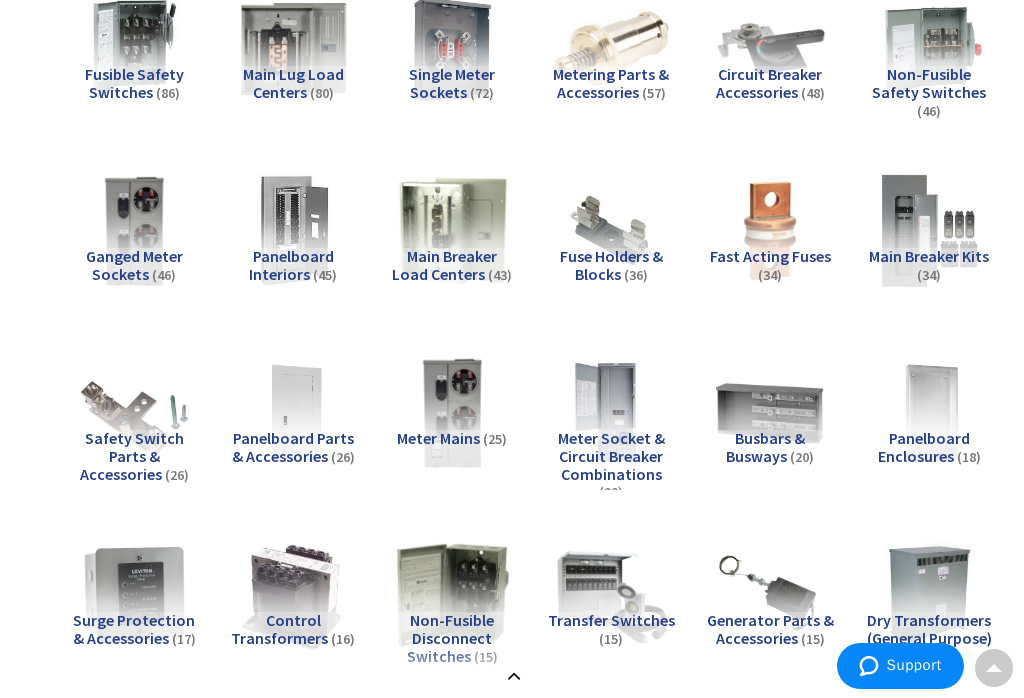scroll, scrollTop: 609, scrollLeft: 0, axis: vertical 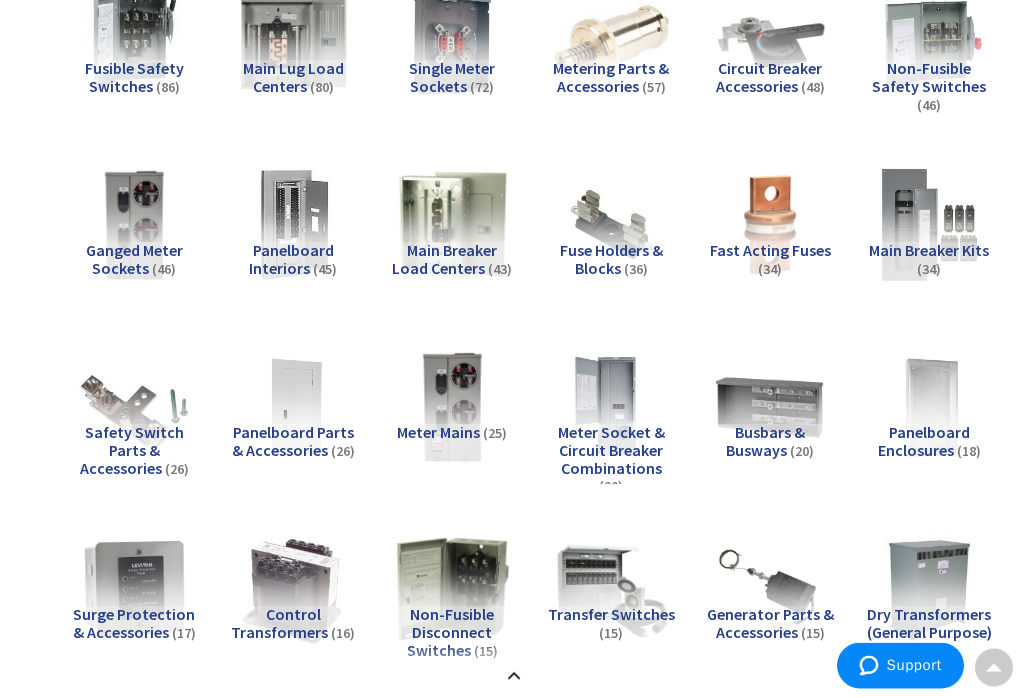 click on "Meter Mains" at bounding box center (438, 433) 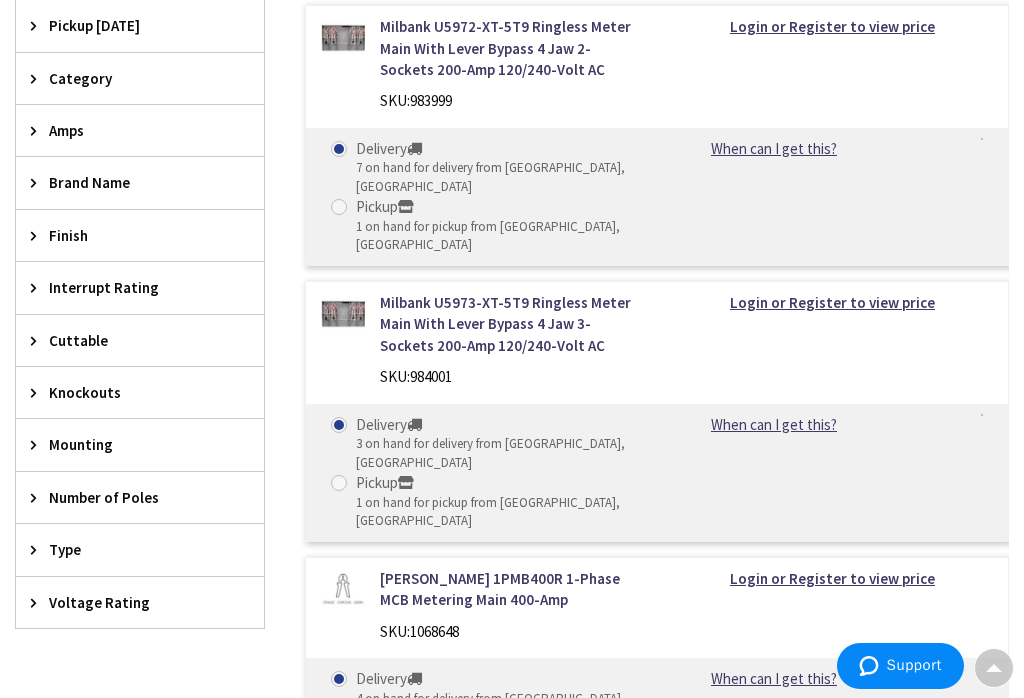 scroll, scrollTop: 2300, scrollLeft: 0, axis: vertical 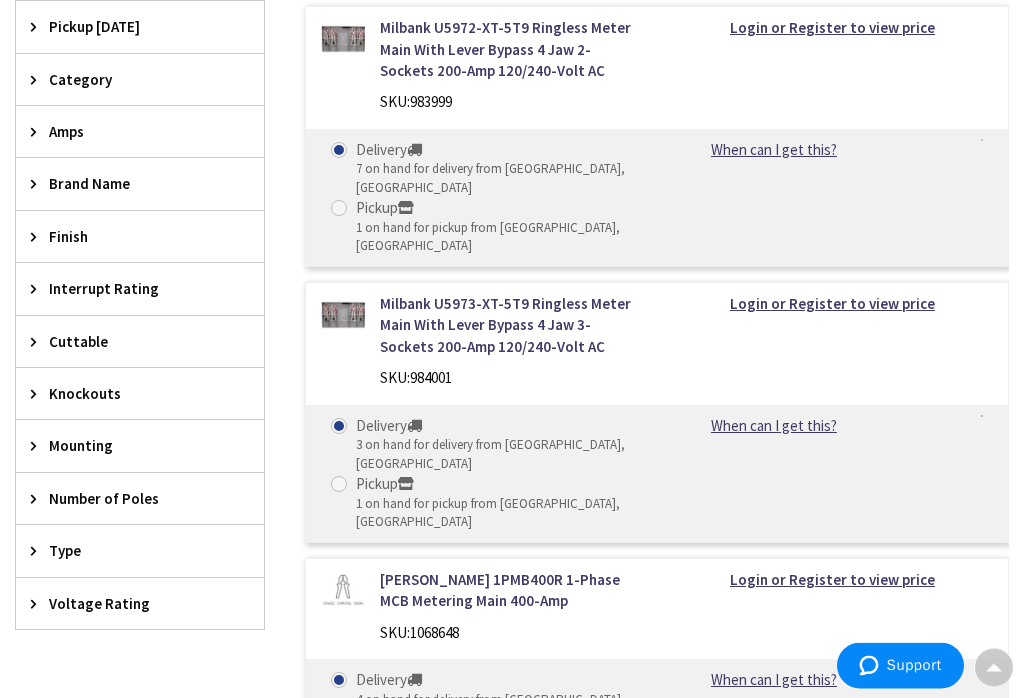 click on "Milbank U5973-XT-5T9 Ringless Meter Main With Lever Bypass 4 Jaw 3-Sockets 200-Amp 120/240-Volt AC" at bounding box center [511, 326] 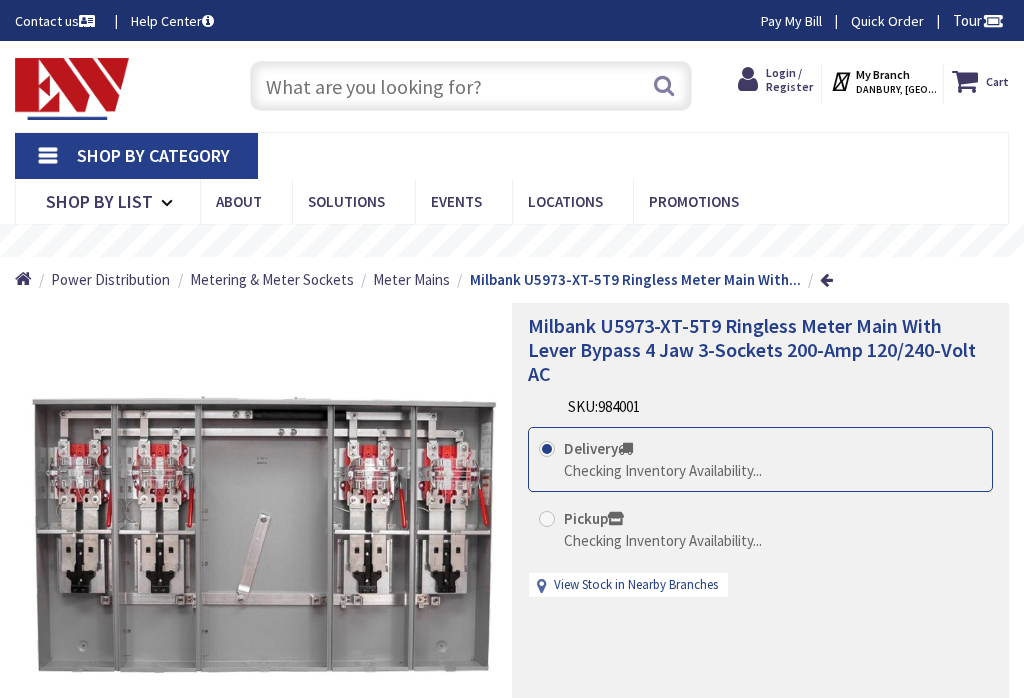 scroll, scrollTop: 0, scrollLeft: 0, axis: both 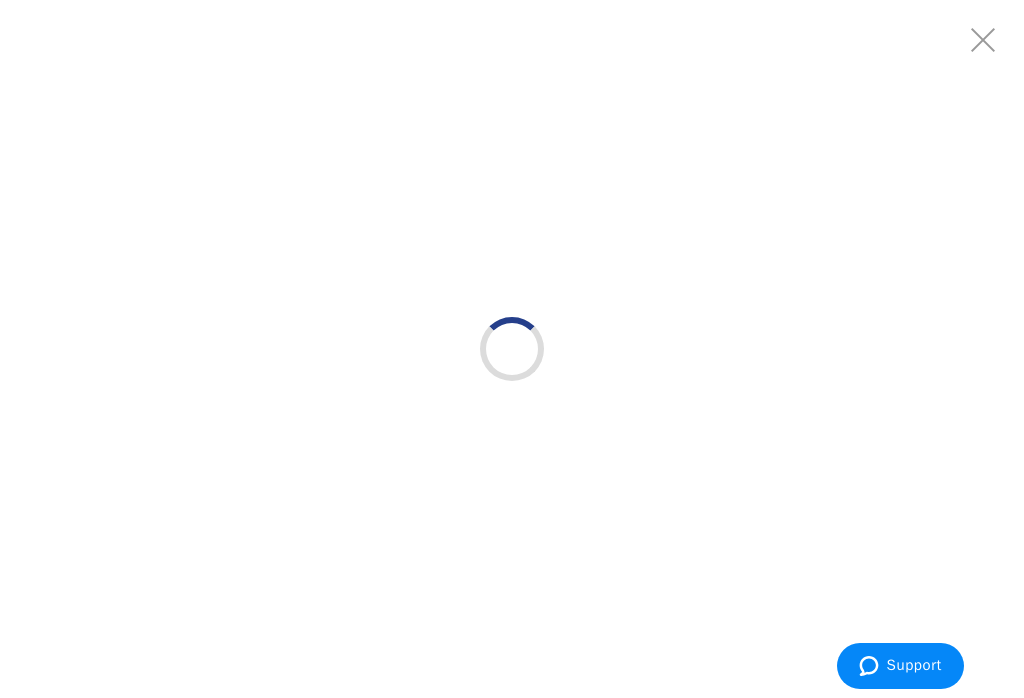 click at bounding box center (512, 349) 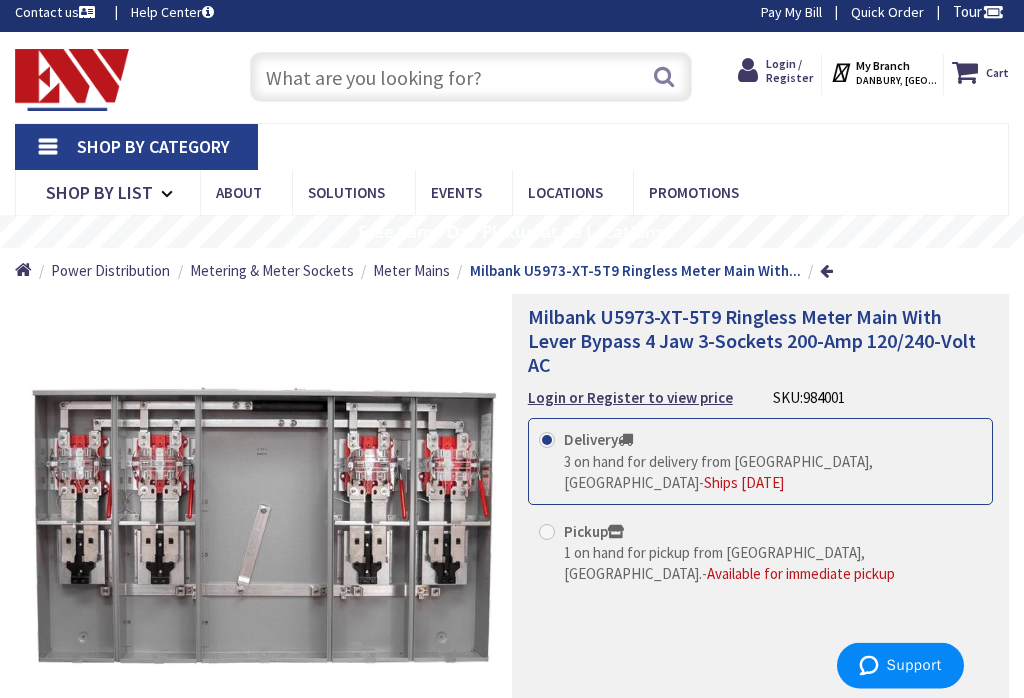 scroll, scrollTop: 0, scrollLeft: 0, axis: both 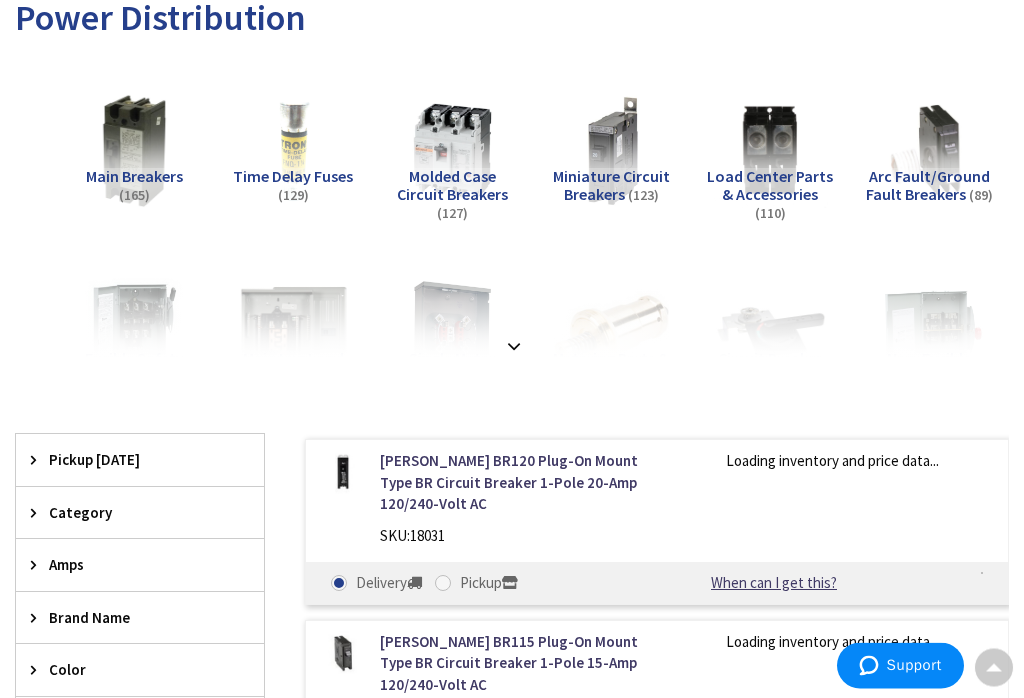 click at bounding box center (512, 303) 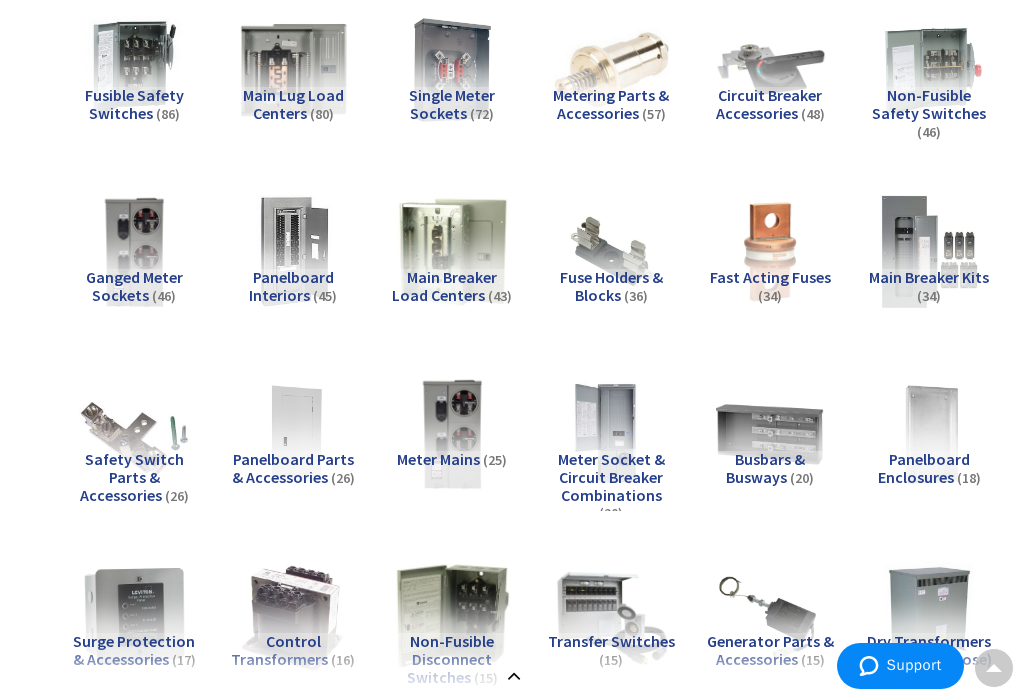 scroll, scrollTop: 574, scrollLeft: 0, axis: vertical 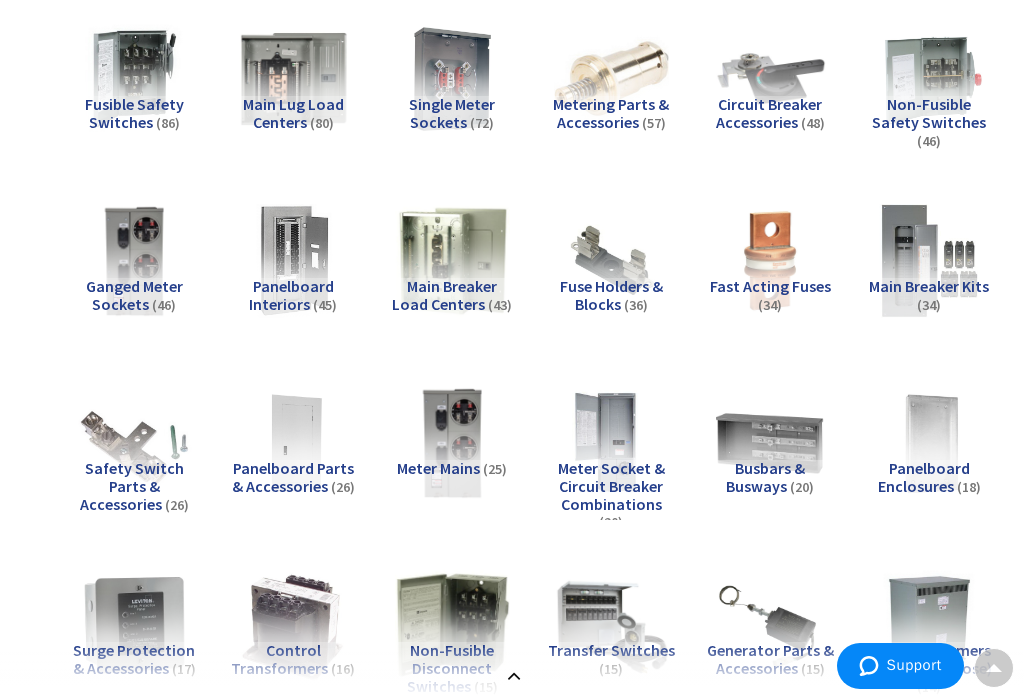click on "Meter Mains" at bounding box center (438, 468) 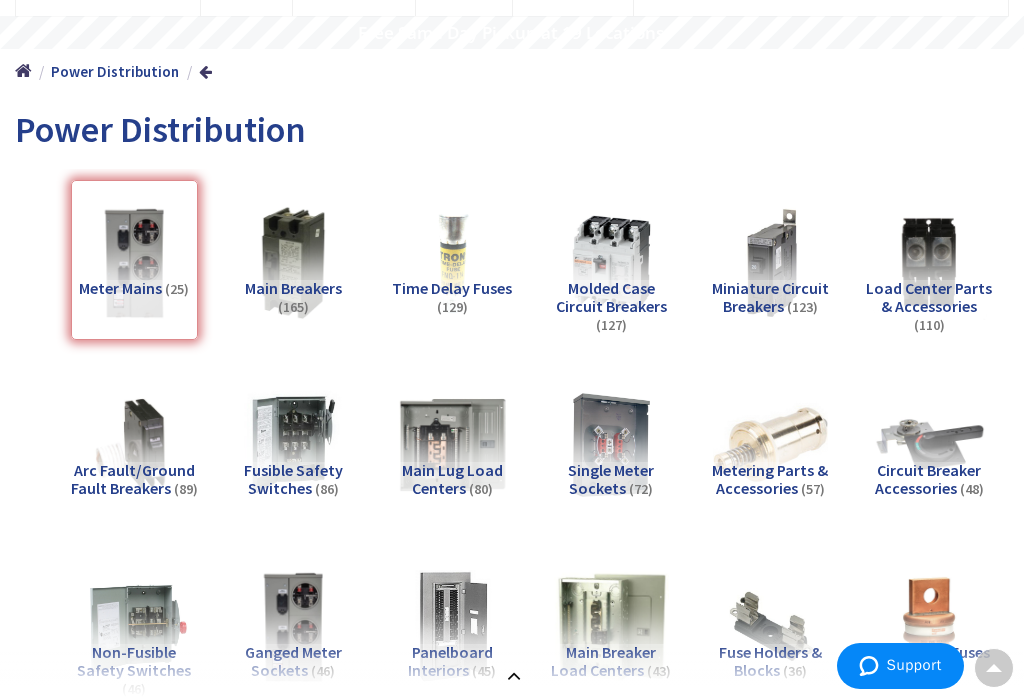 scroll, scrollTop: 0, scrollLeft: 0, axis: both 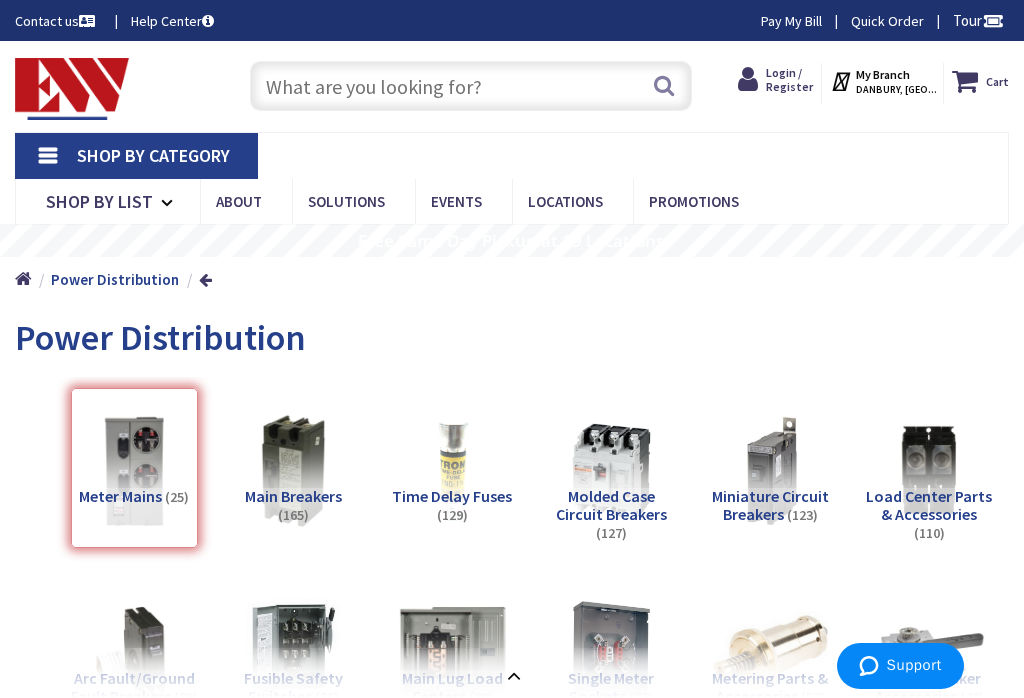 click at bounding box center (470, 86) 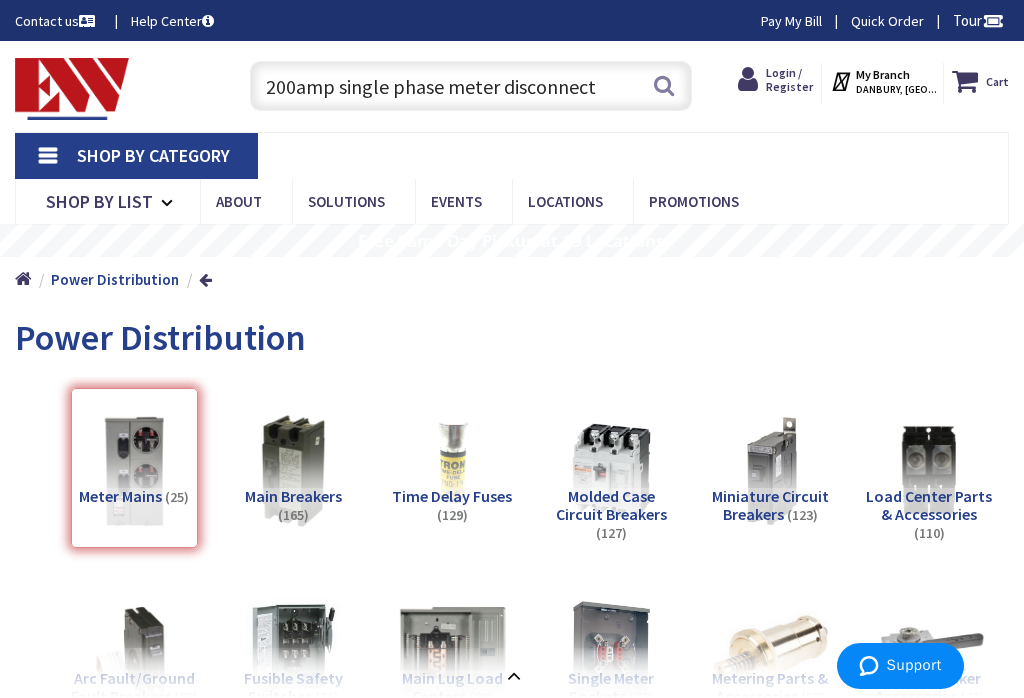 type on "200amp single phase meter disconnect" 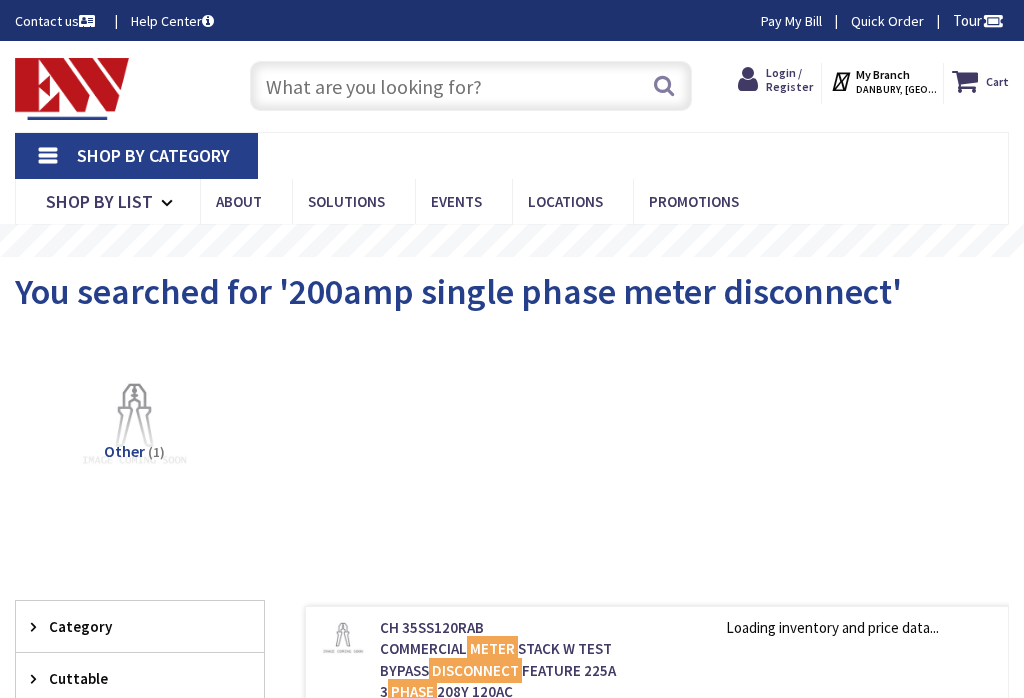 scroll, scrollTop: 0, scrollLeft: 0, axis: both 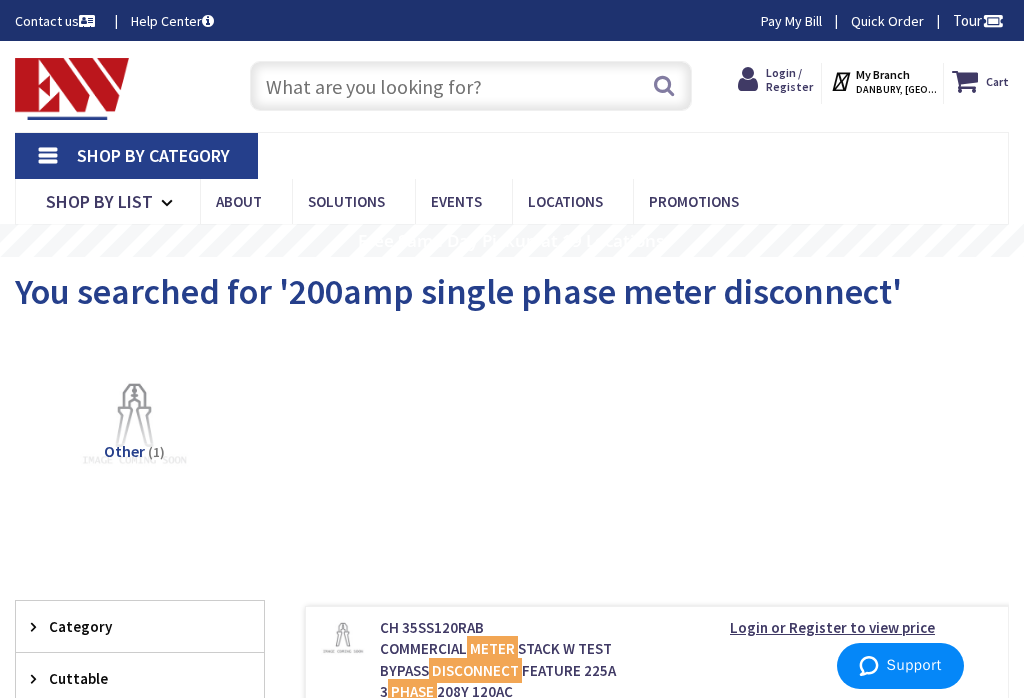click at bounding box center (470, 86) 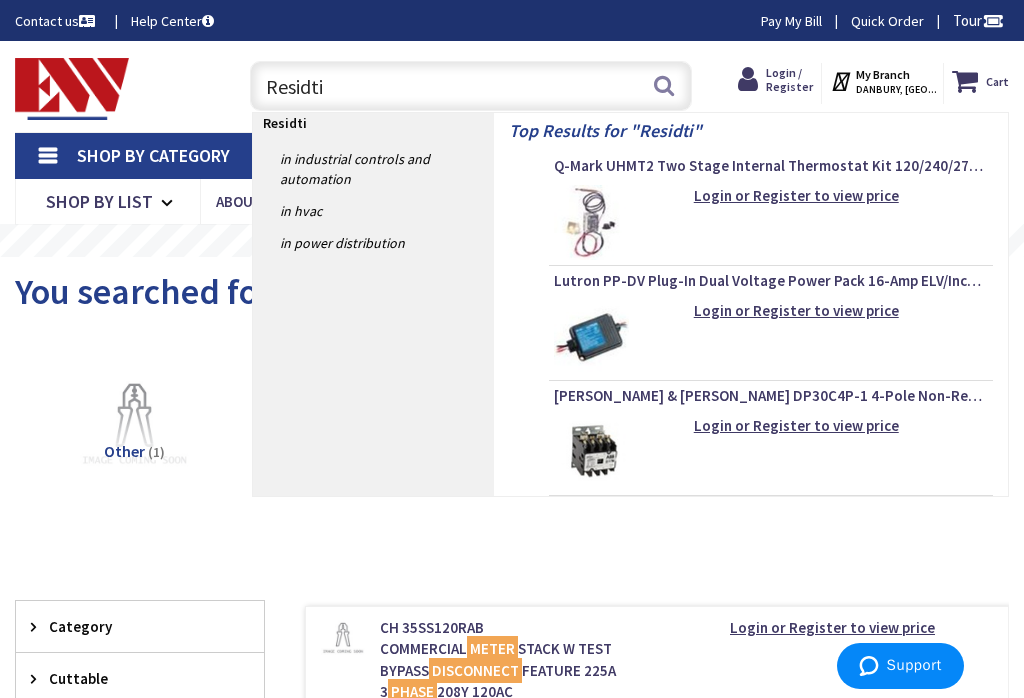 click on "Residti" at bounding box center (470, 86) 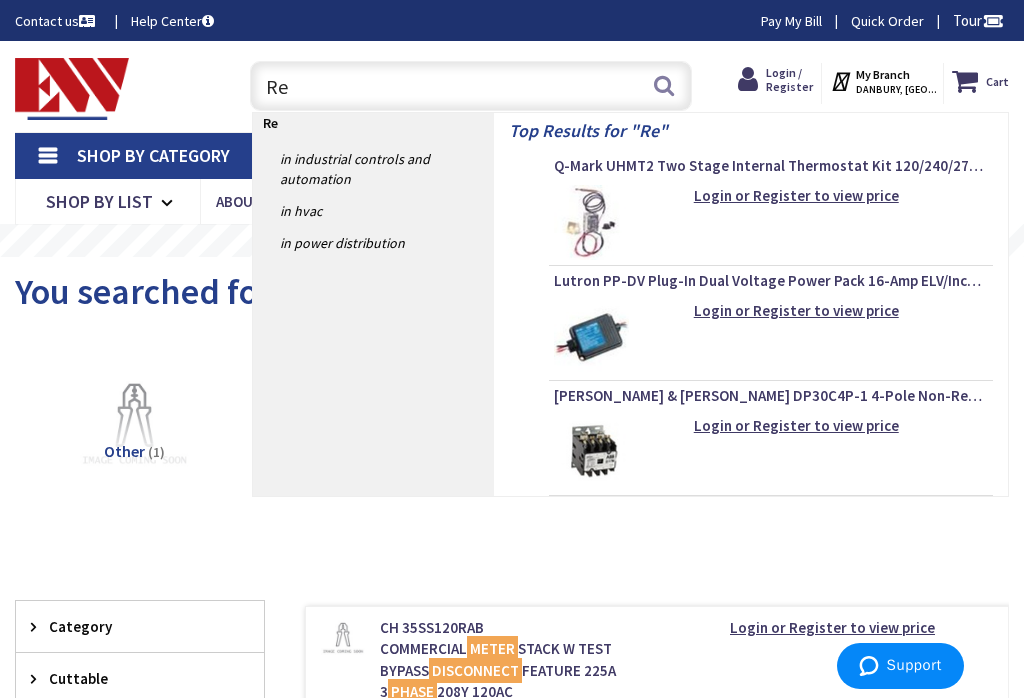 type on "R" 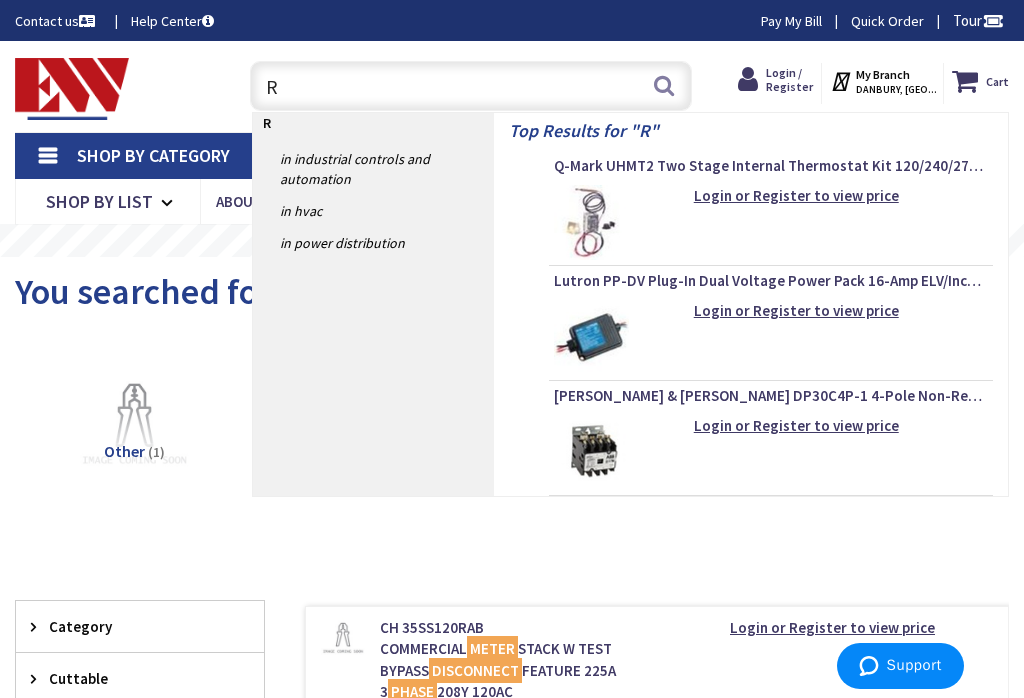type 